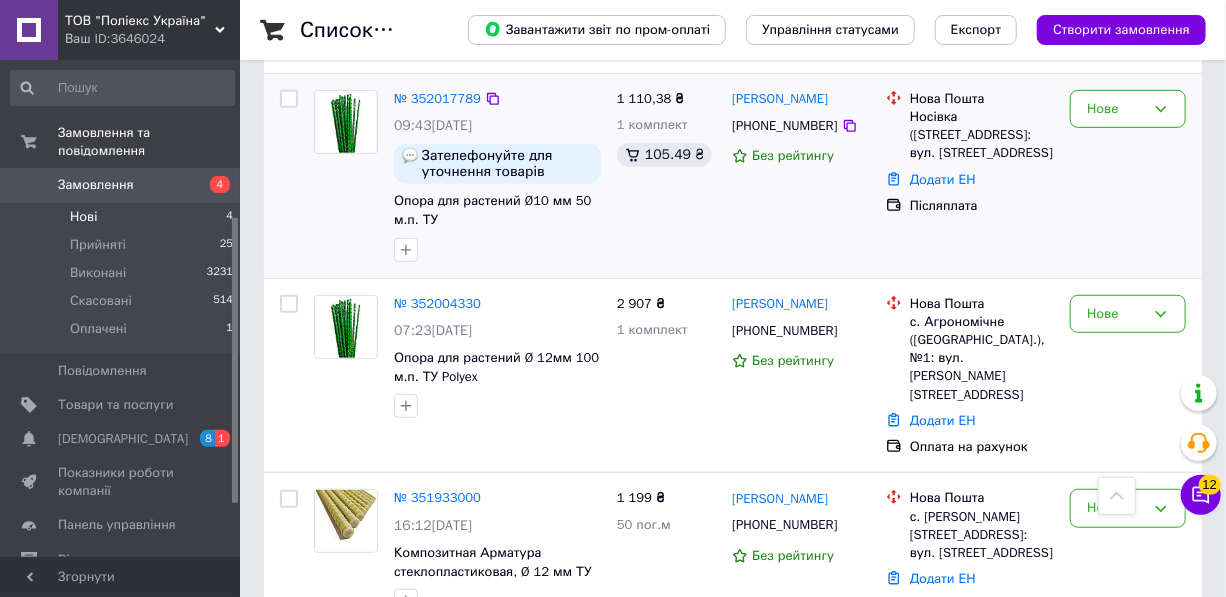 scroll, scrollTop: 390, scrollLeft: 0, axis: vertical 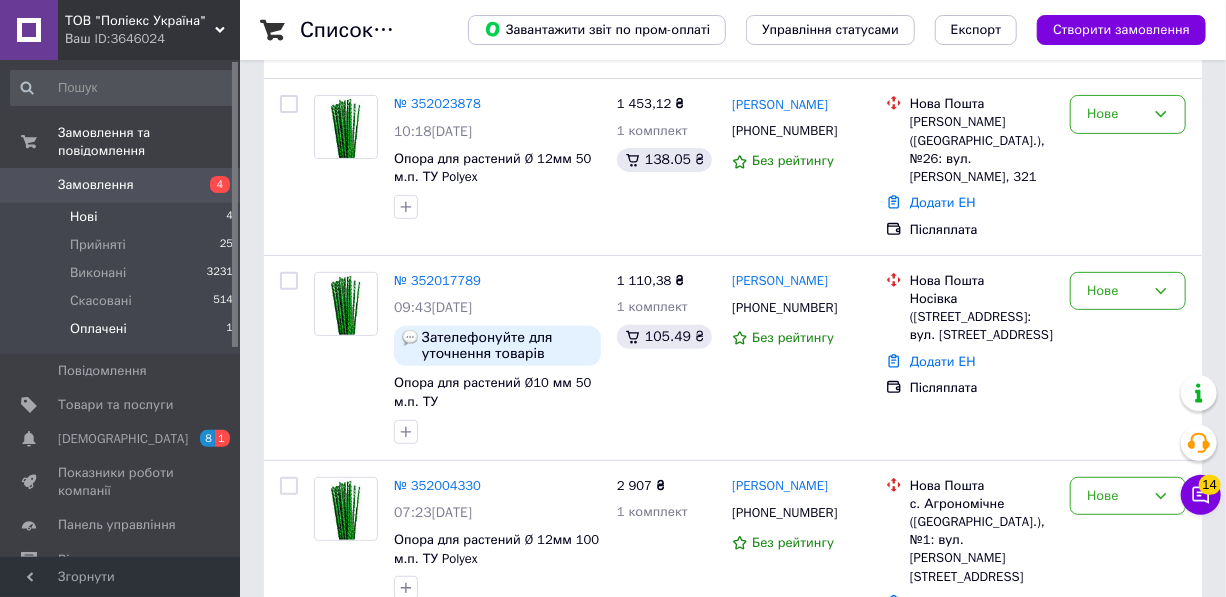 click on "Оплачені" at bounding box center [98, 329] 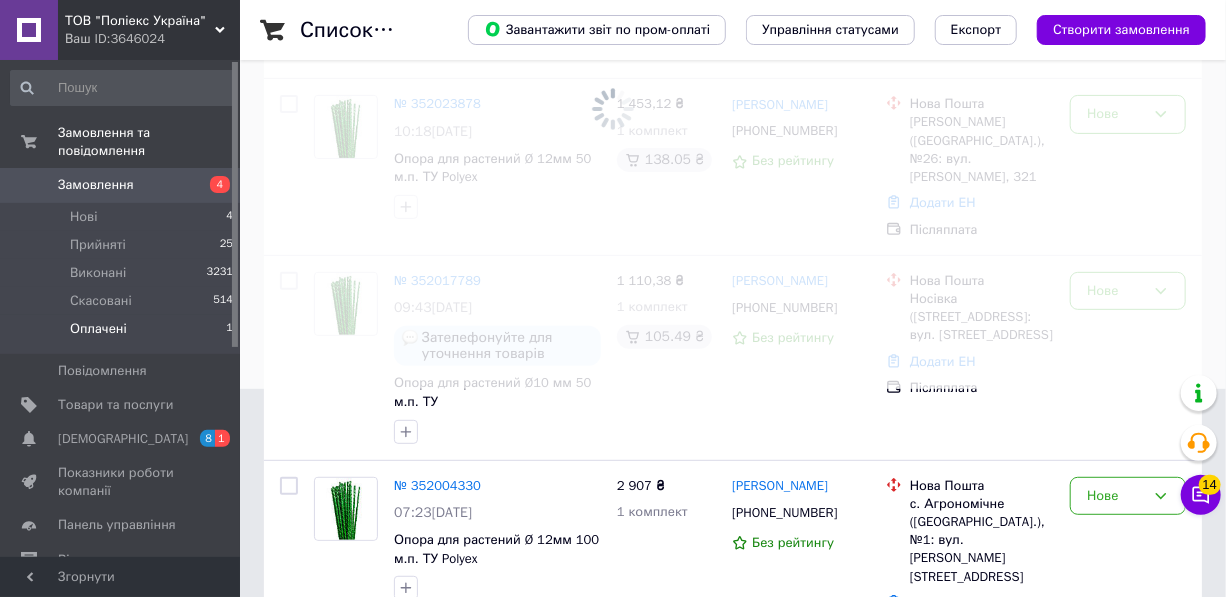 scroll, scrollTop: 0, scrollLeft: 0, axis: both 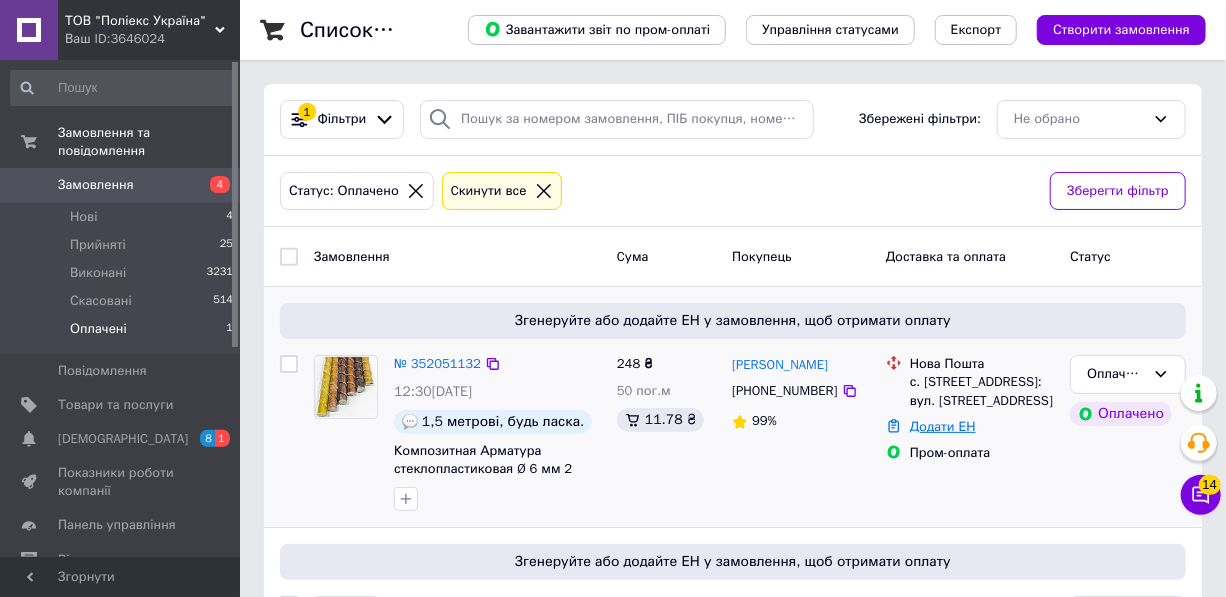 click on "Додати ЕН" at bounding box center [943, 426] 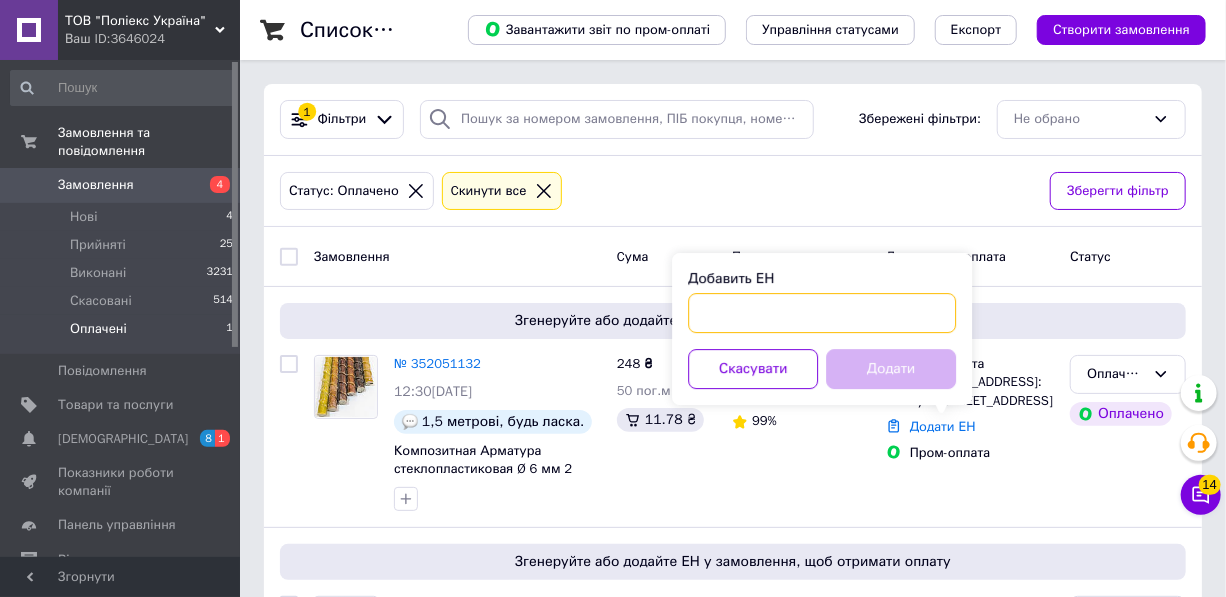 paste on "20451203143838" 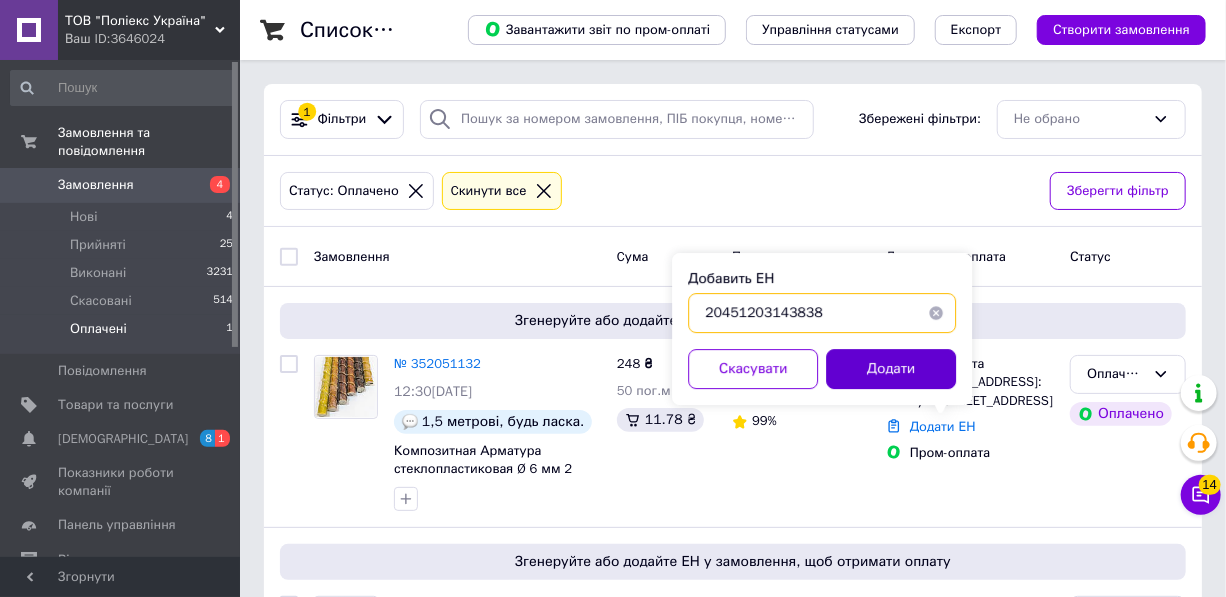 type on "20451203143838" 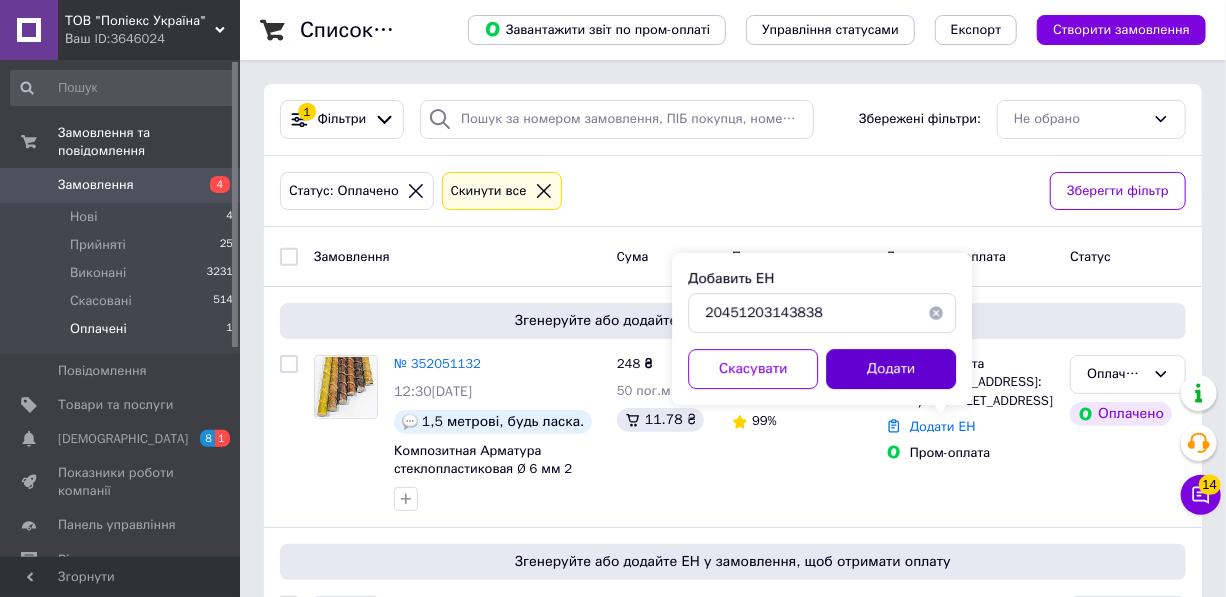 click on "Додати" at bounding box center (891, 369) 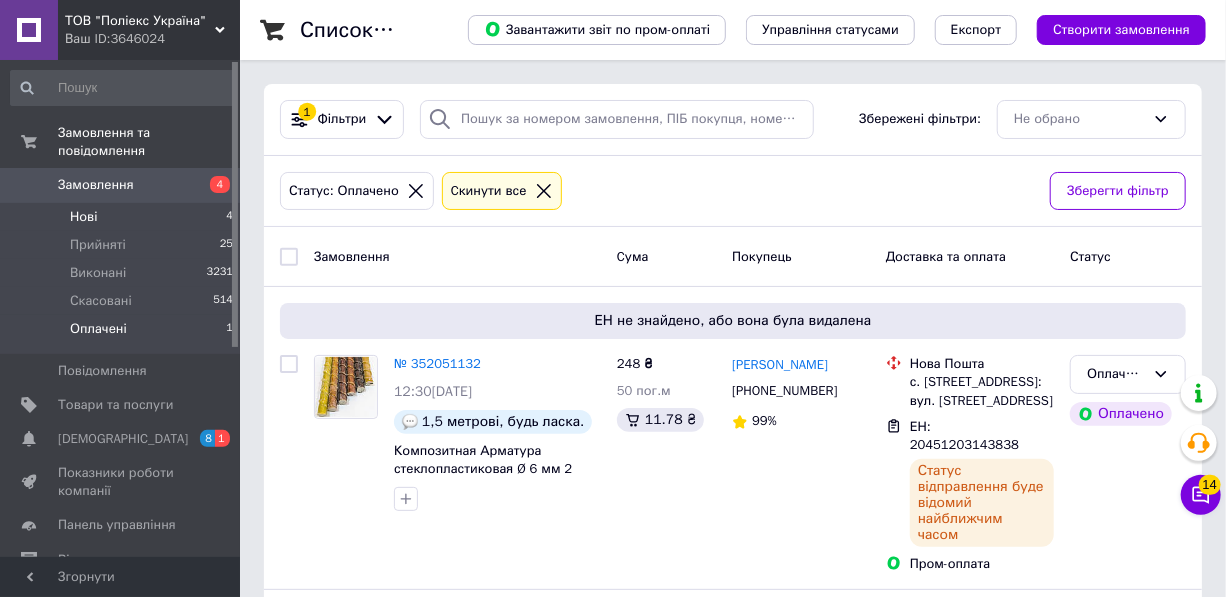 click on "Нові" at bounding box center [83, 217] 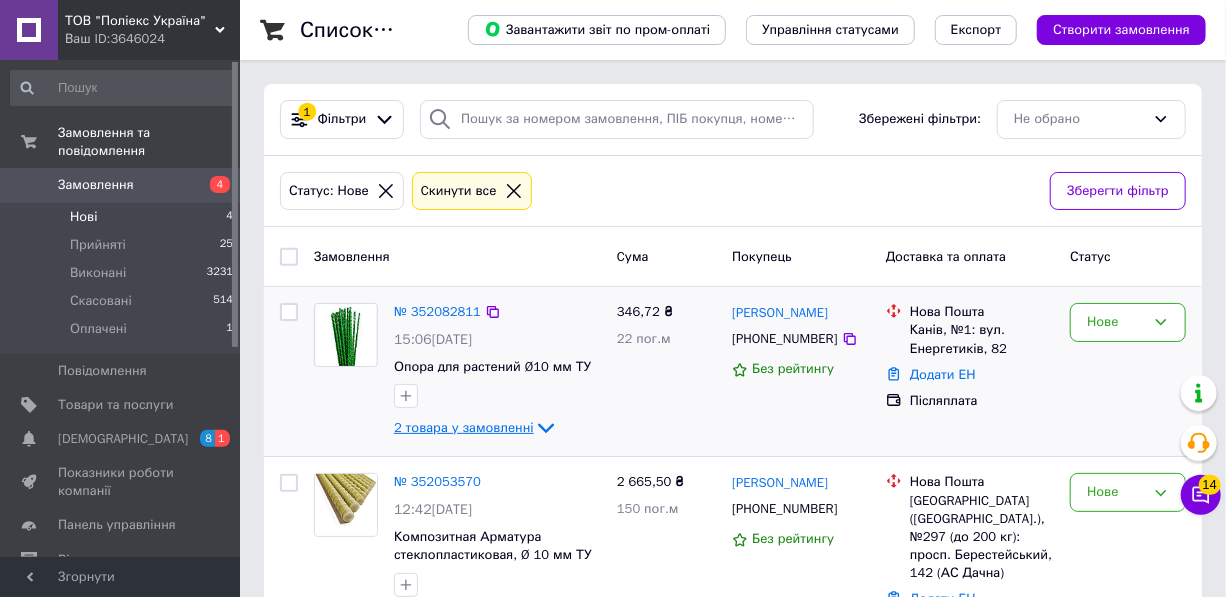 click on "2 товара у замовленні" at bounding box center (464, 427) 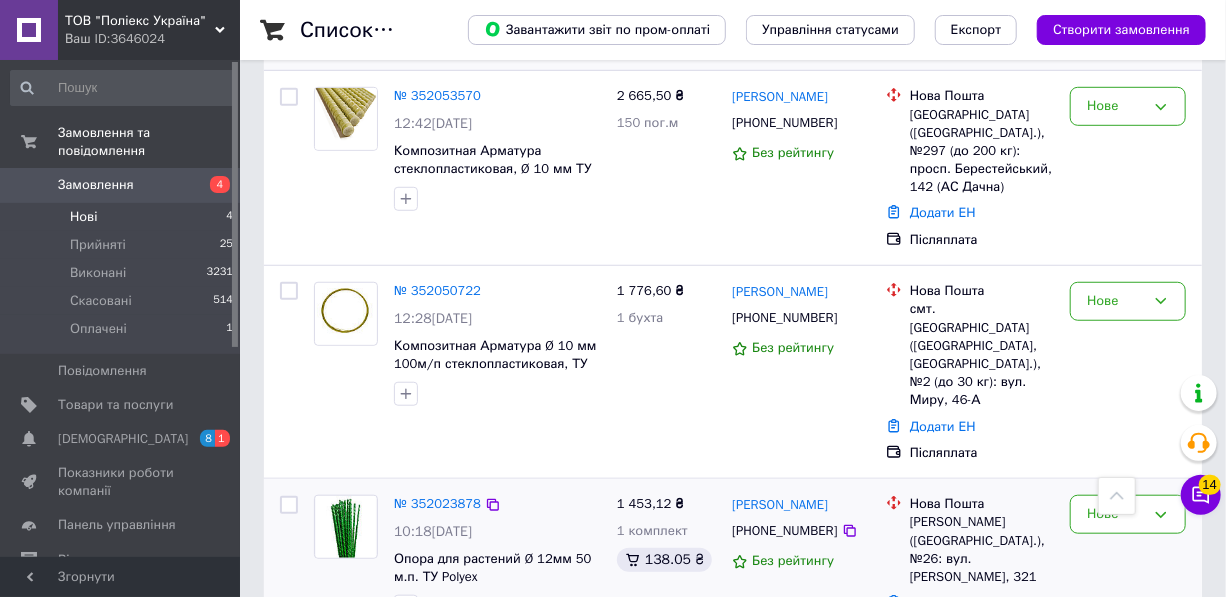 scroll, scrollTop: 545, scrollLeft: 0, axis: vertical 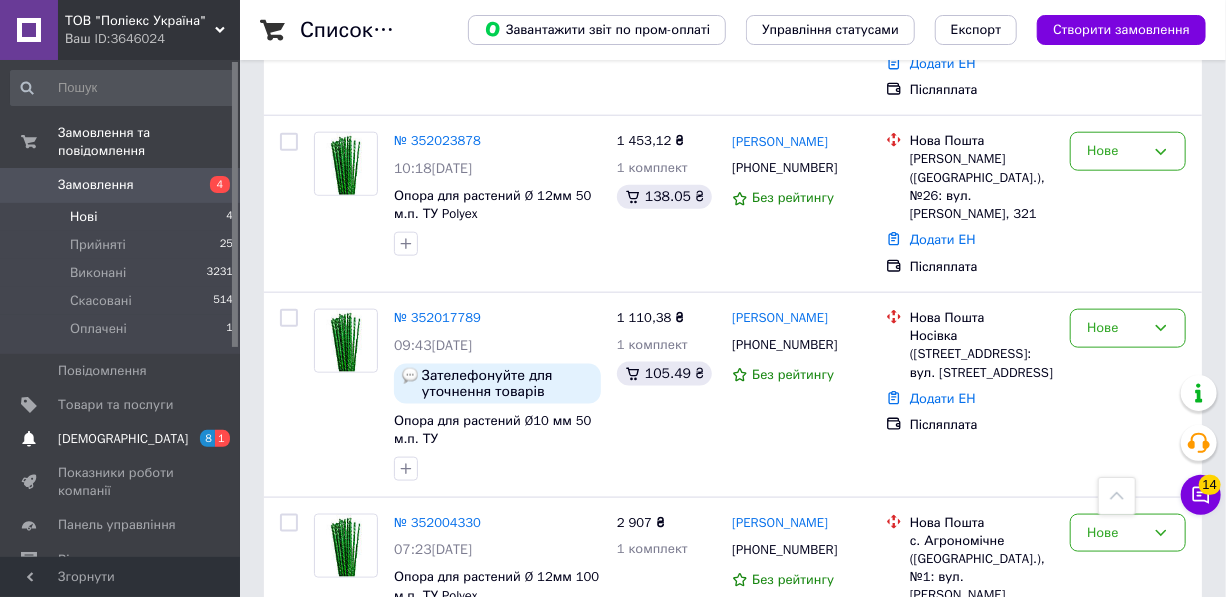 click on "[DEMOGRAPHIC_DATA]" at bounding box center (123, 439) 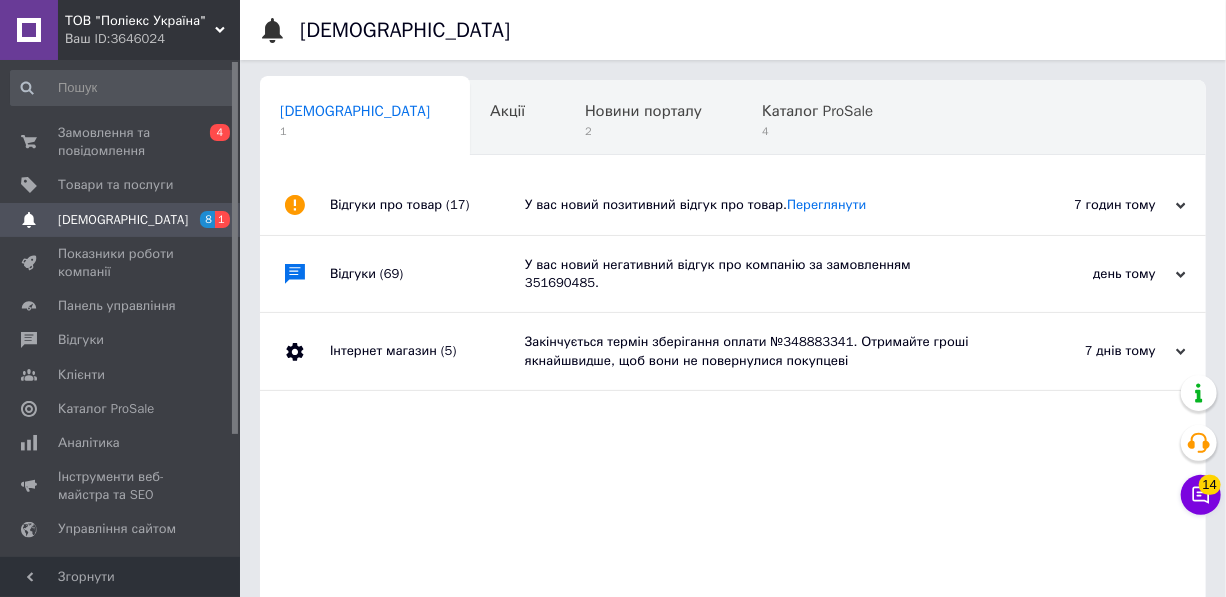 scroll, scrollTop: 0, scrollLeft: 4, axis: horizontal 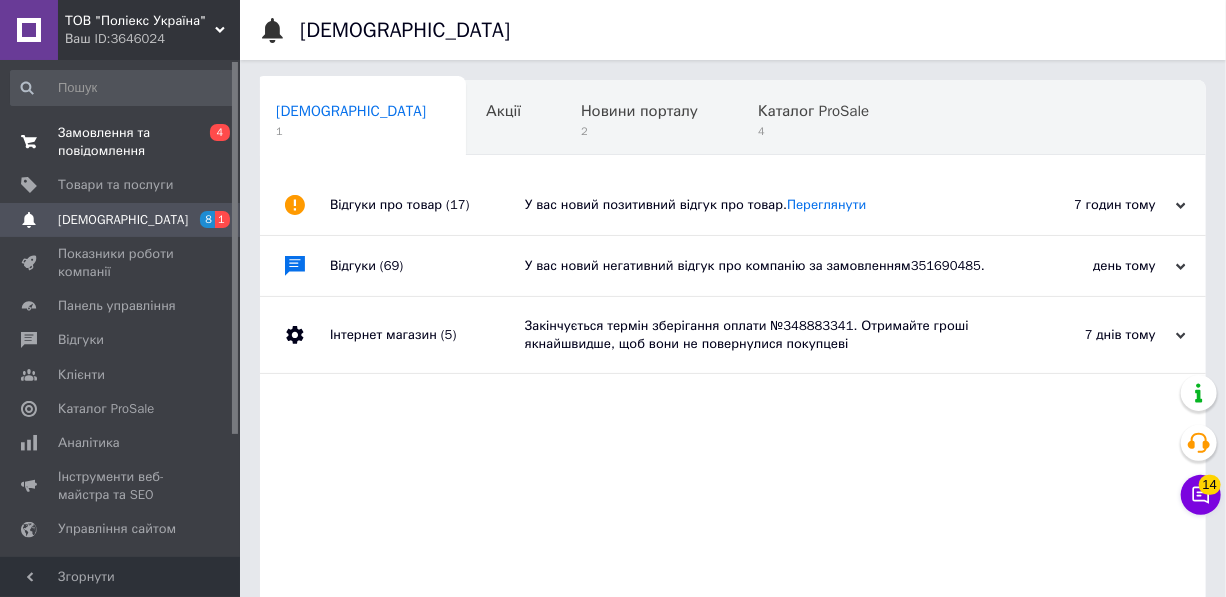 click on "Замовлення та повідомлення" at bounding box center (121, 142) 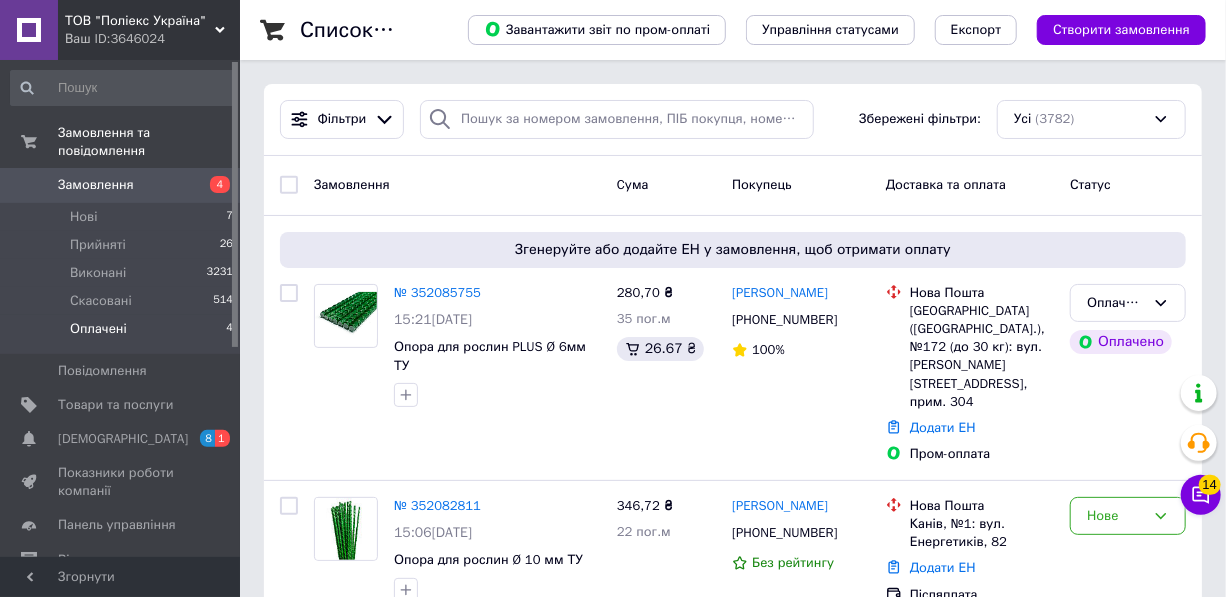 click on "Оплачені" at bounding box center [98, 329] 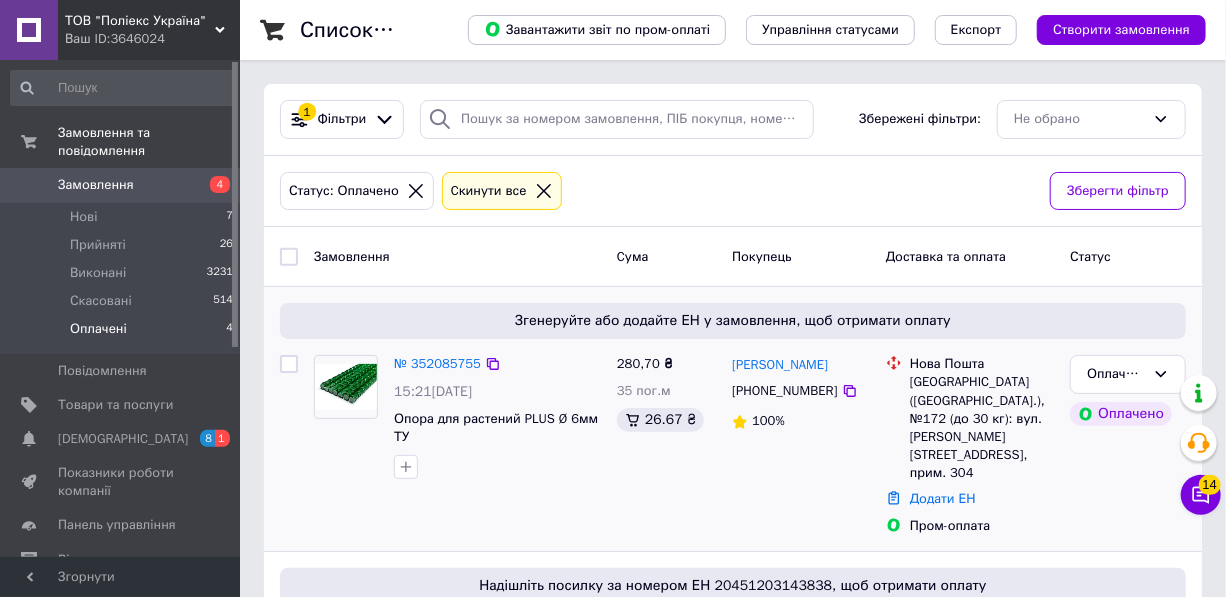 click on "280,70 ₴ 35 пог.м 26.67 ₴" at bounding box center (666, 445) 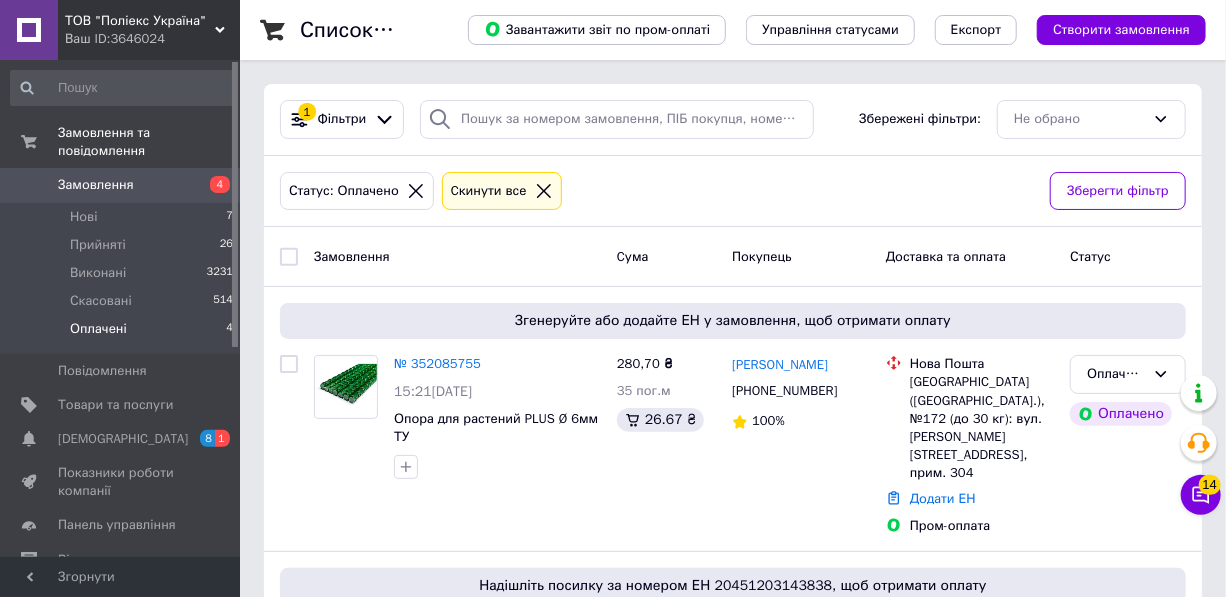click on "Оплачені" at bounding box center [98, 329] 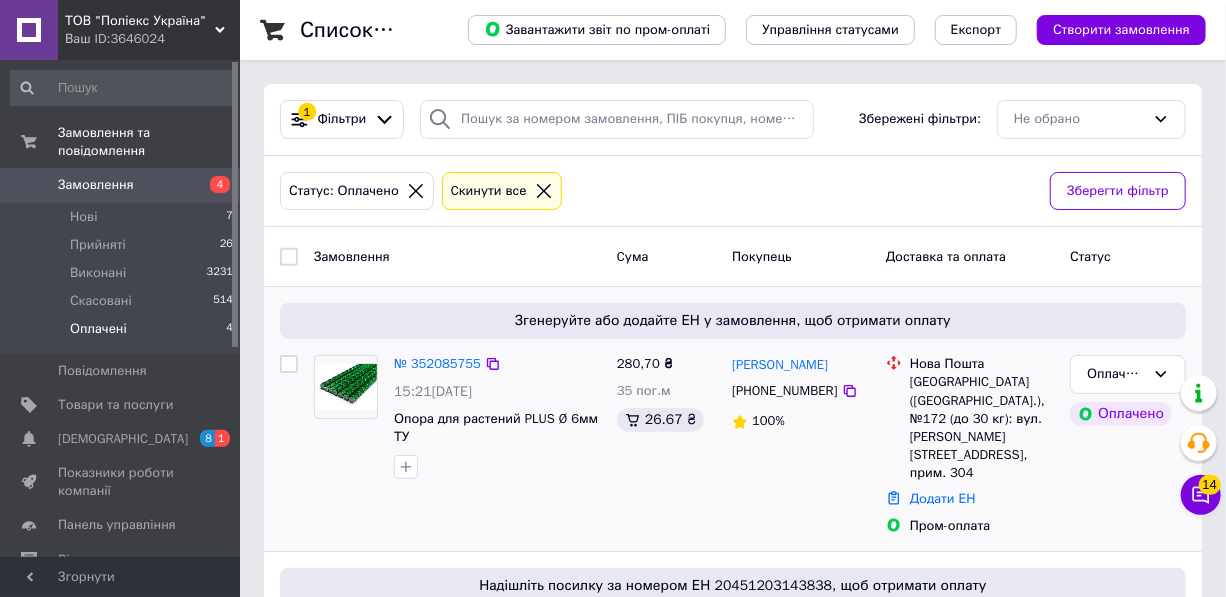 scroll, scrollTop: 363, scrollLeft: 0, axis: vertical 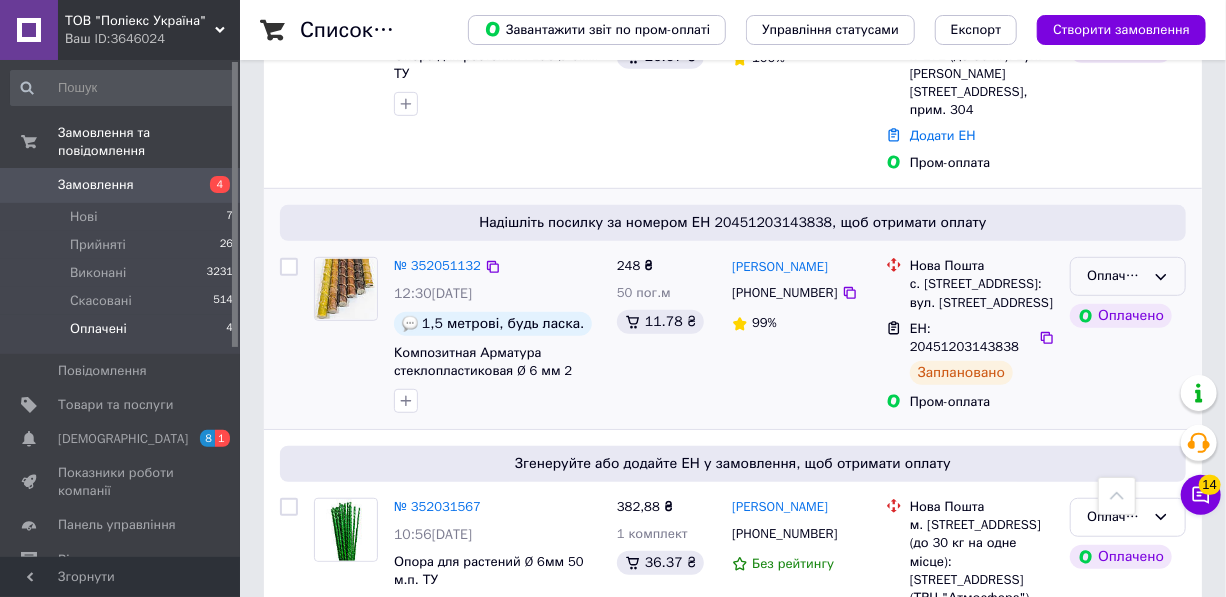 click on "Оплачено" at bounding box center [1116, 276] 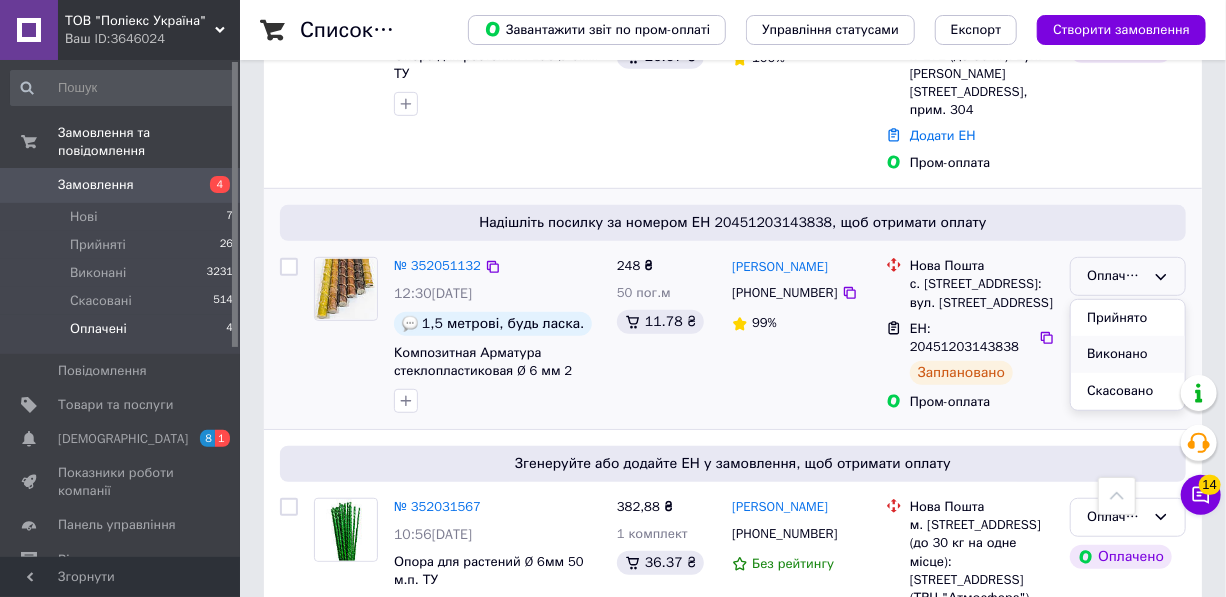 click on "Виконано" at bounding box center (1128, 354) 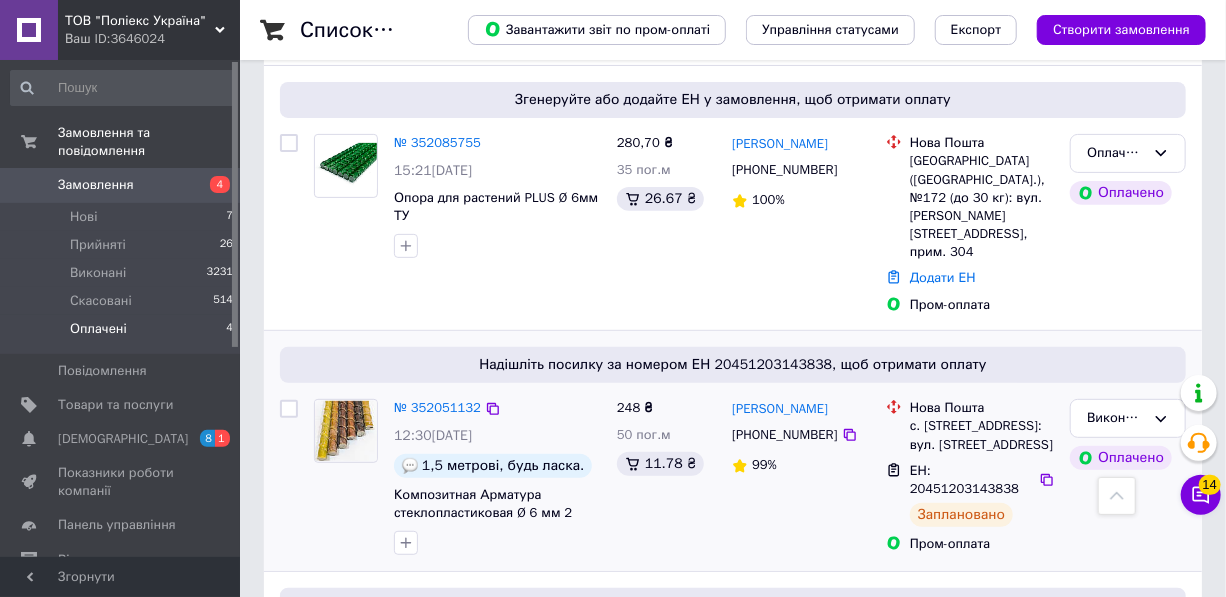 scroll, scrollTop: 0, scrollLeft: 0, axis: both 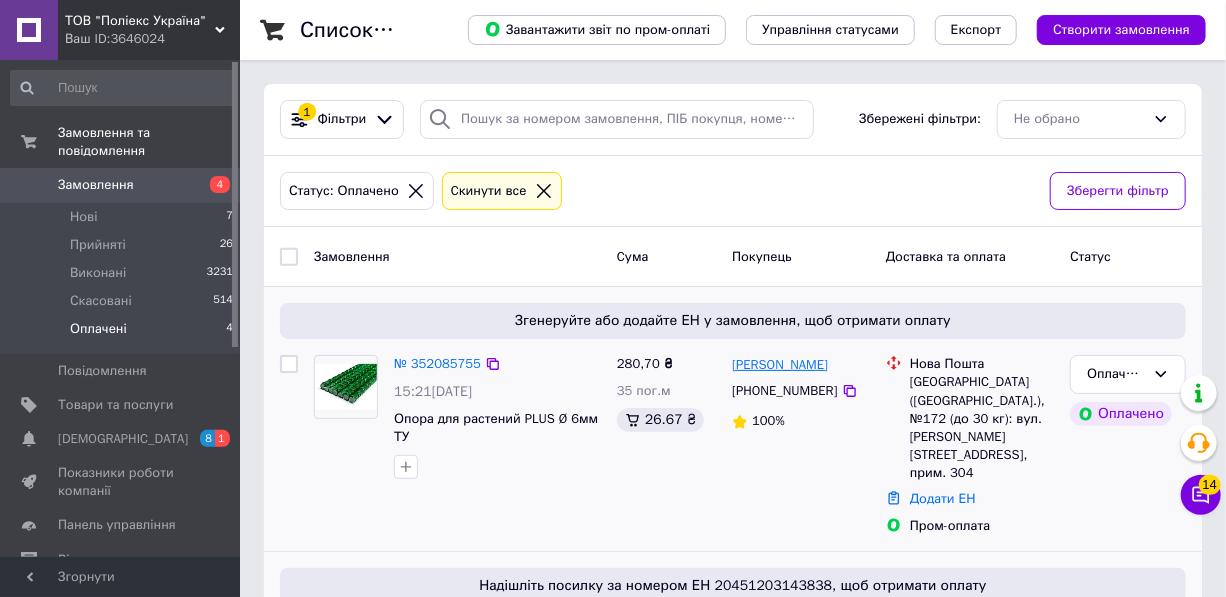 drag, startPoint x: 868, startPoint y: 361, endPoint x: 732, endPoint y: 366, distance: 136.09187 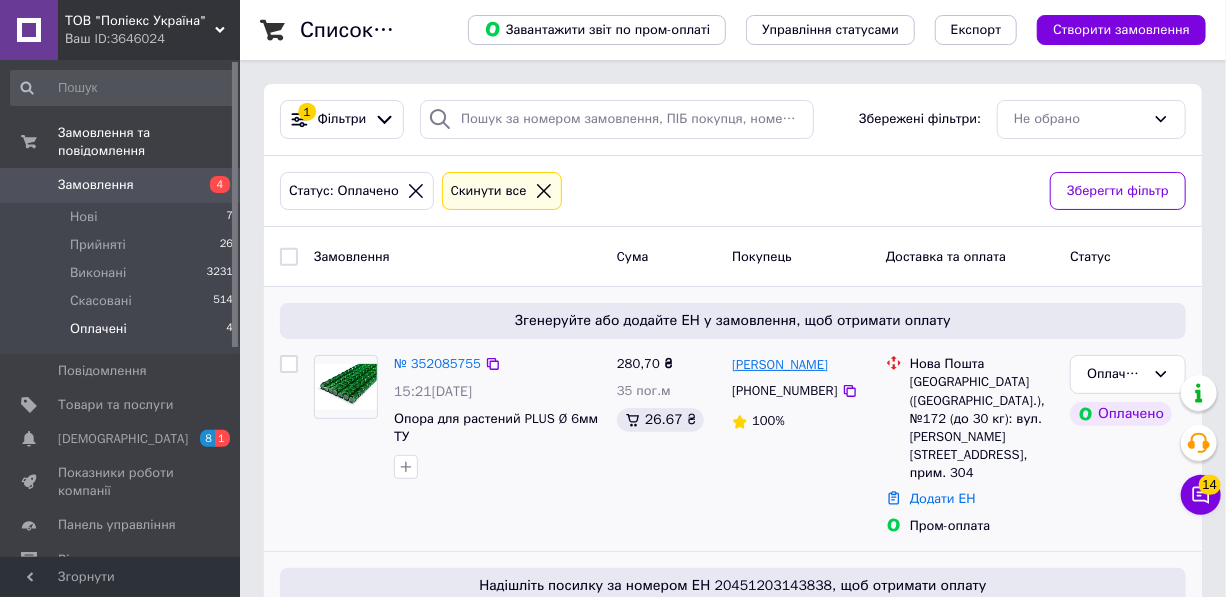 click on "[PERSON_NAME]" at bounding box center [801, 364] 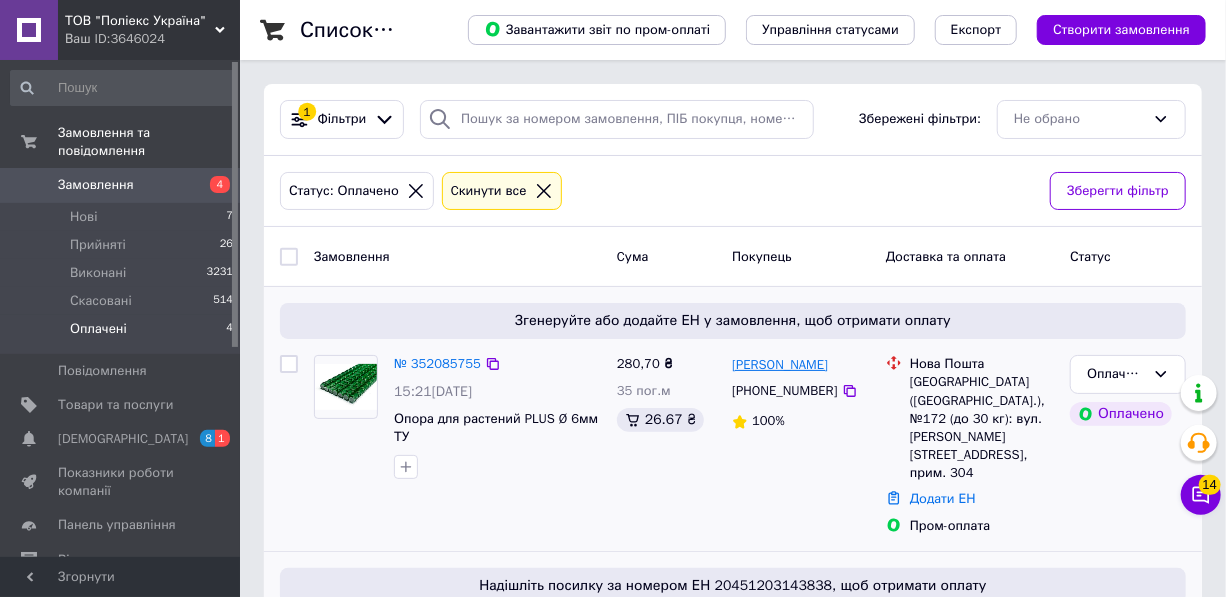 copy on "[PERSON_NAME]" 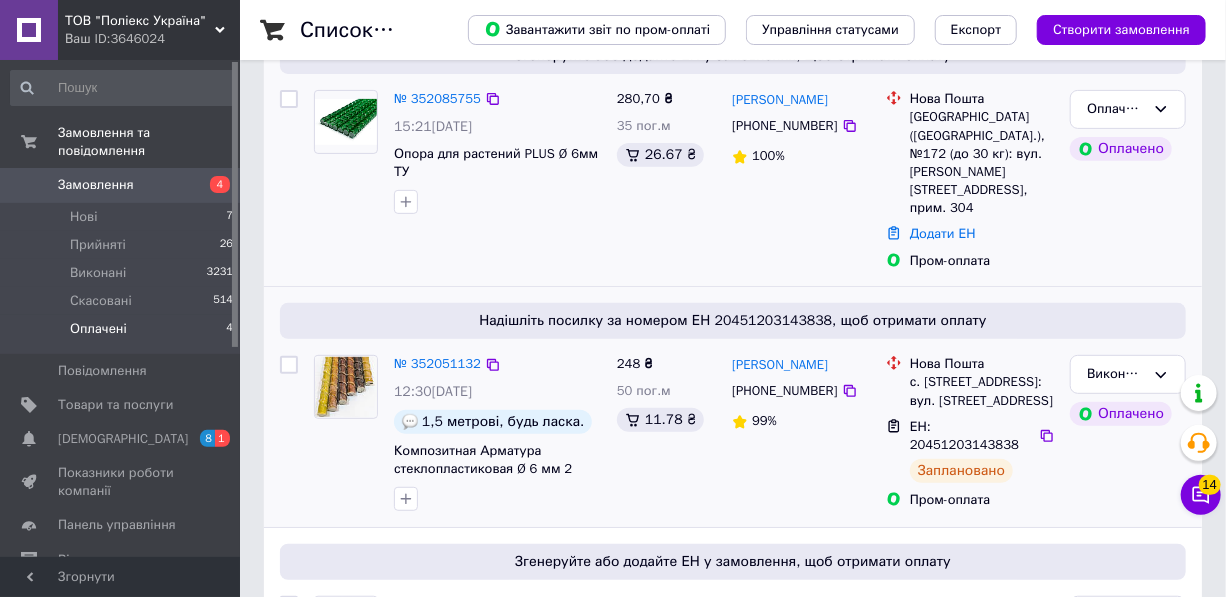 scroll, scrollTop: 272, scrollLeft: 0, axis: vertical 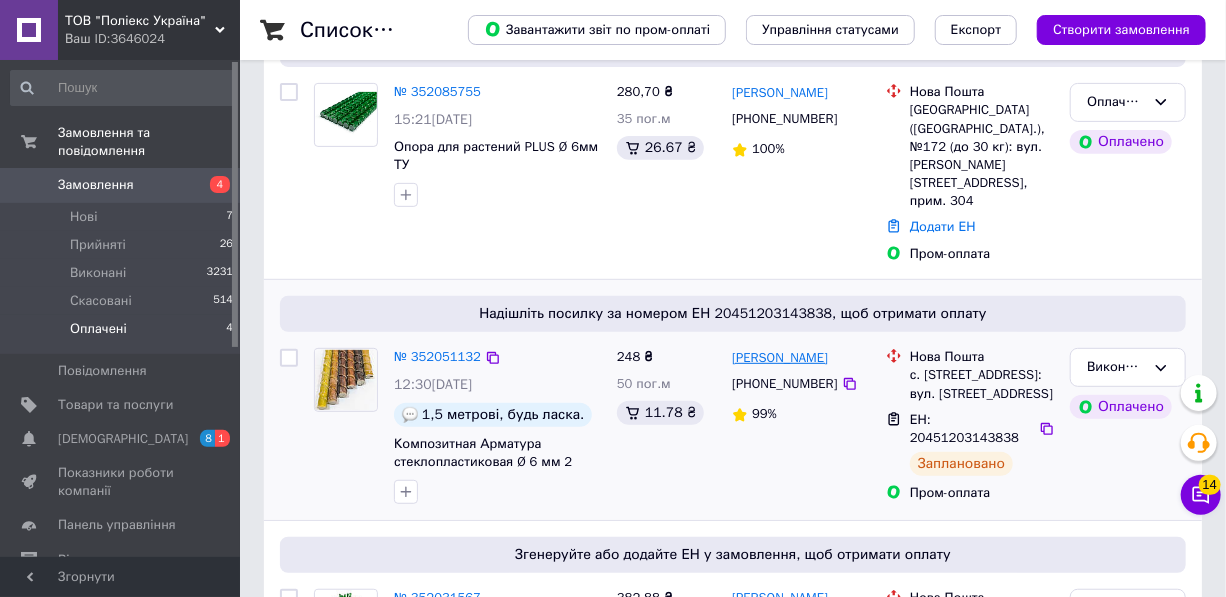 drag, startPoint x: 847, startPoint y: 299, endPoint x: 732, endPoint y: 305, distance: 115.15642 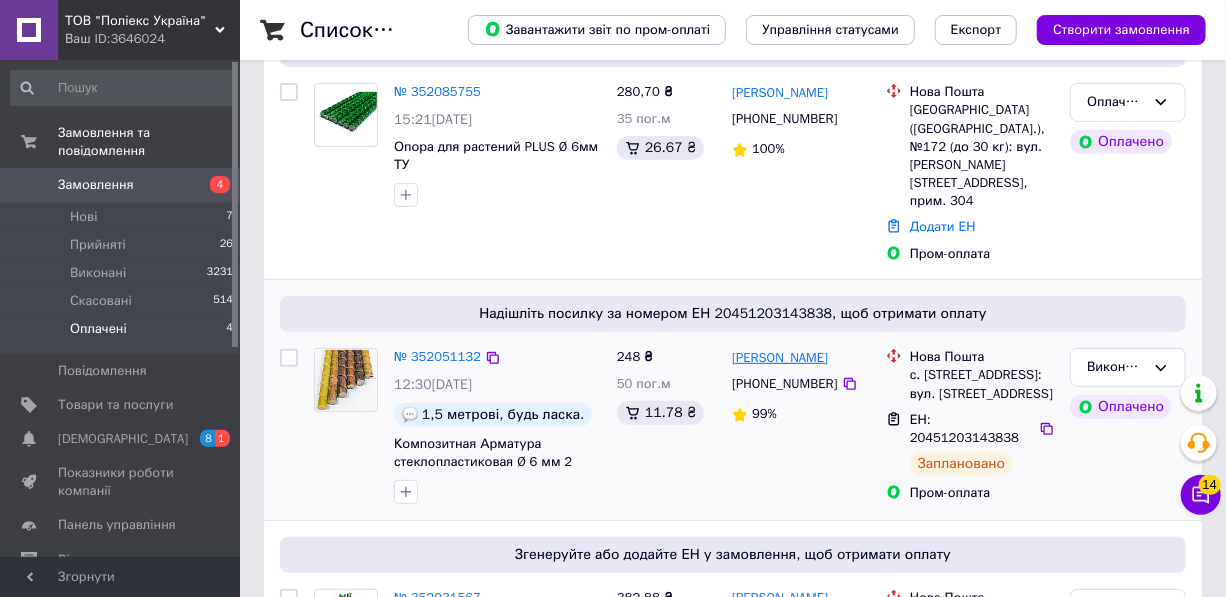 copy on "[PERSON_NAME]" 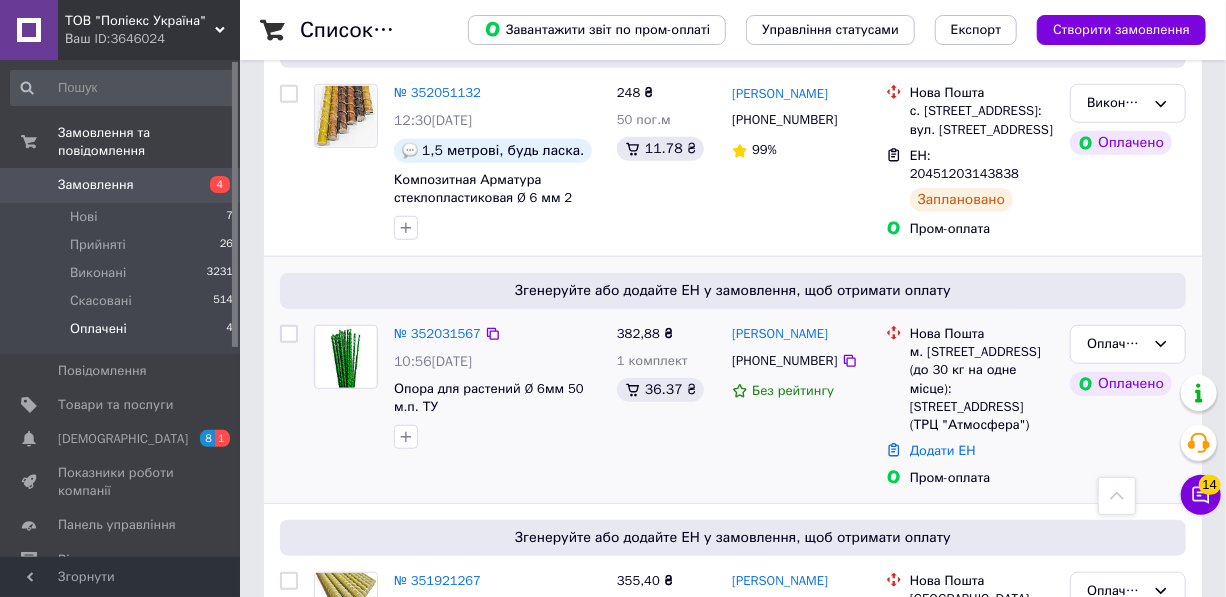 scroll, scrollTop: 602, scrollLeft: 0, axis: vertical 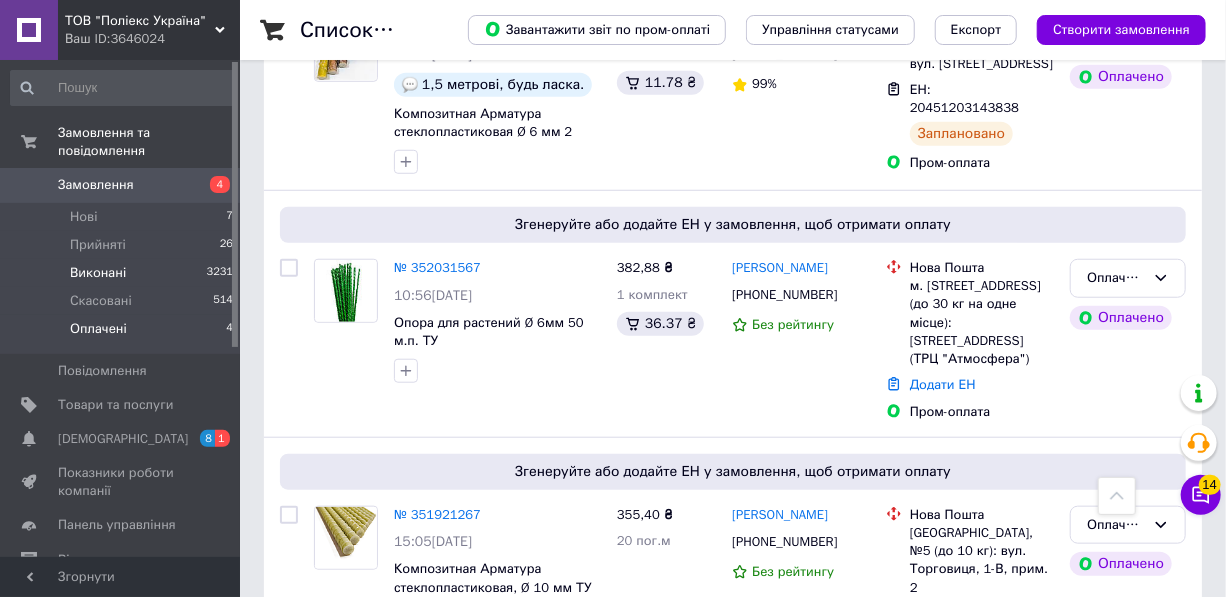 click on "Виконані" at bounding box center [98, 273] 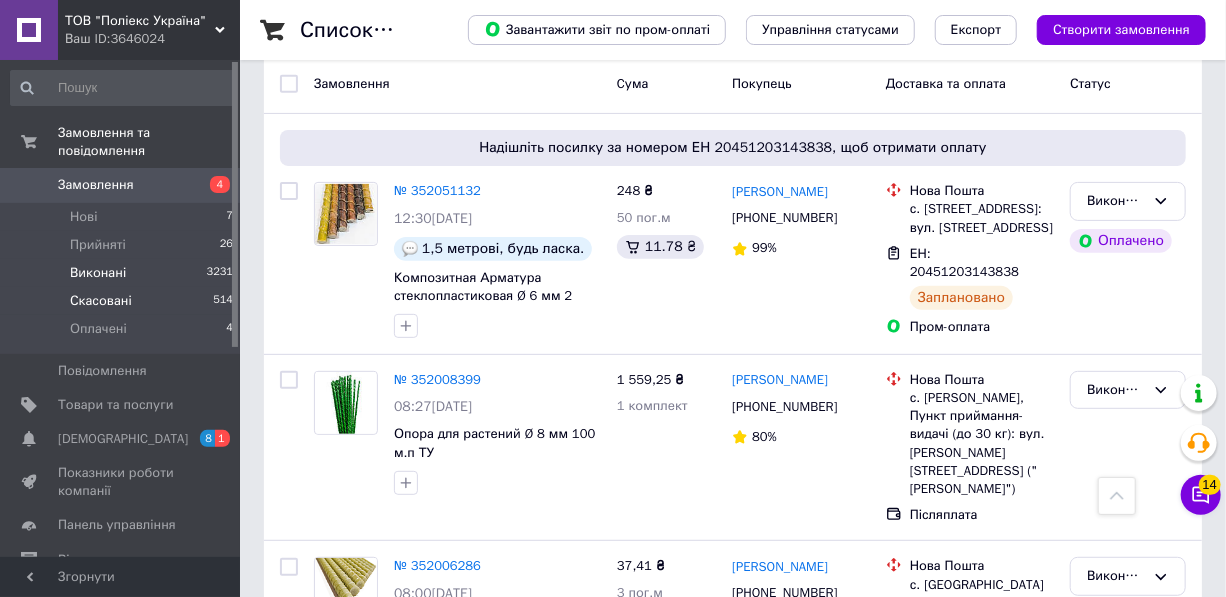 scroll, scrollTop: 555, scrollLeft: 0, axis: vertical 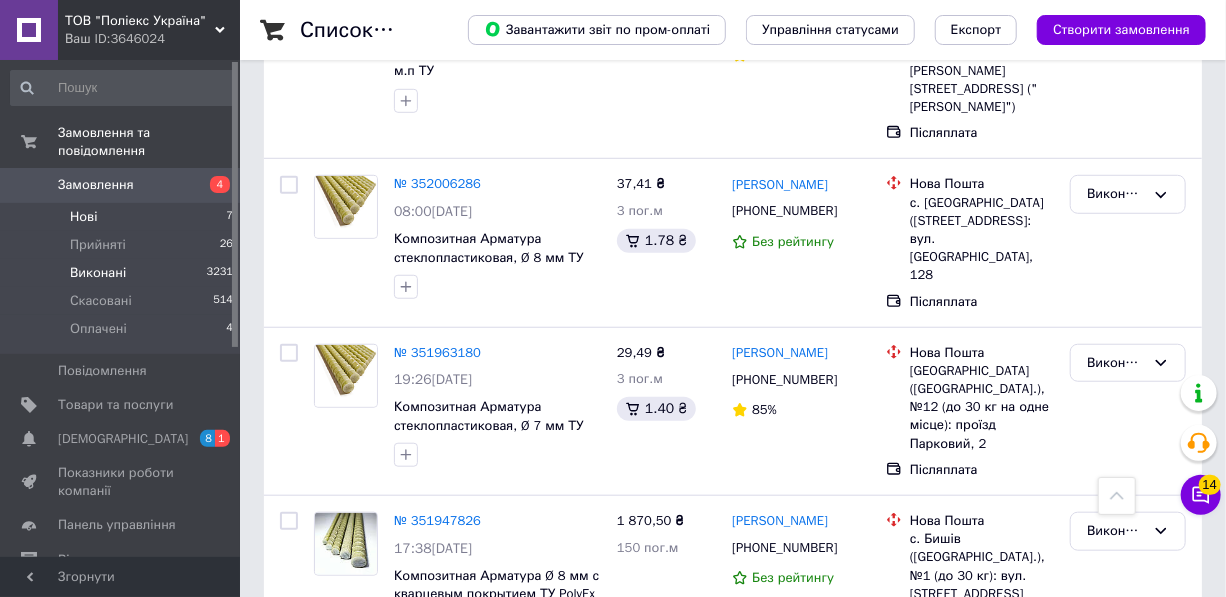 click on "Нові" at bounding box center (83, 217) 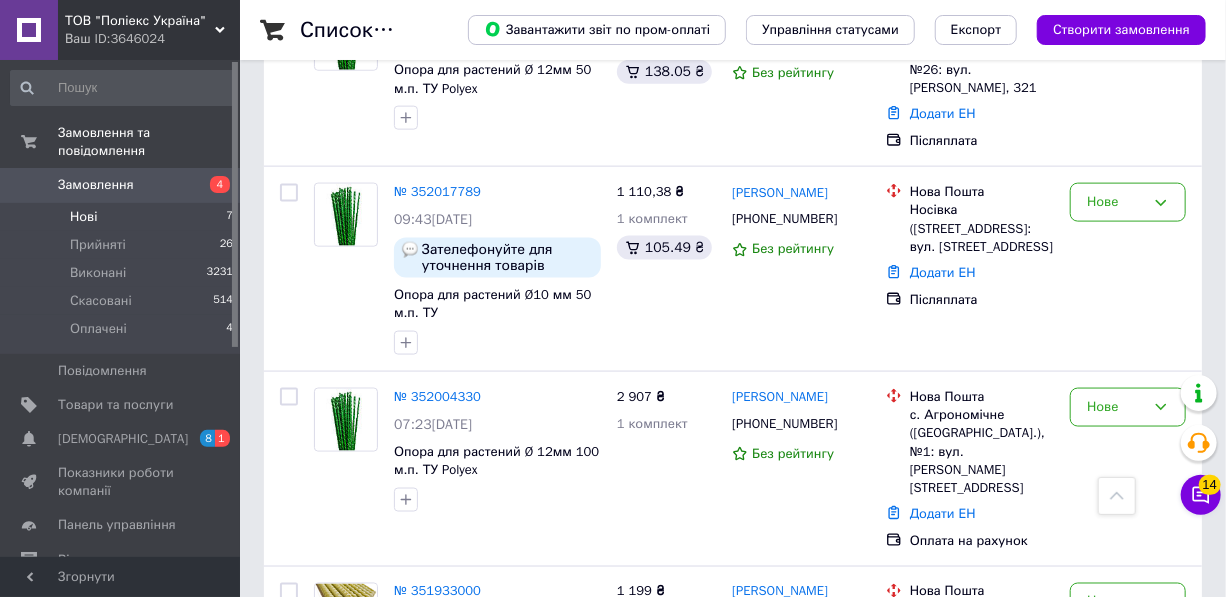 scroll, scrollTop: 1144, scrollLeft: 0, axis: vertical 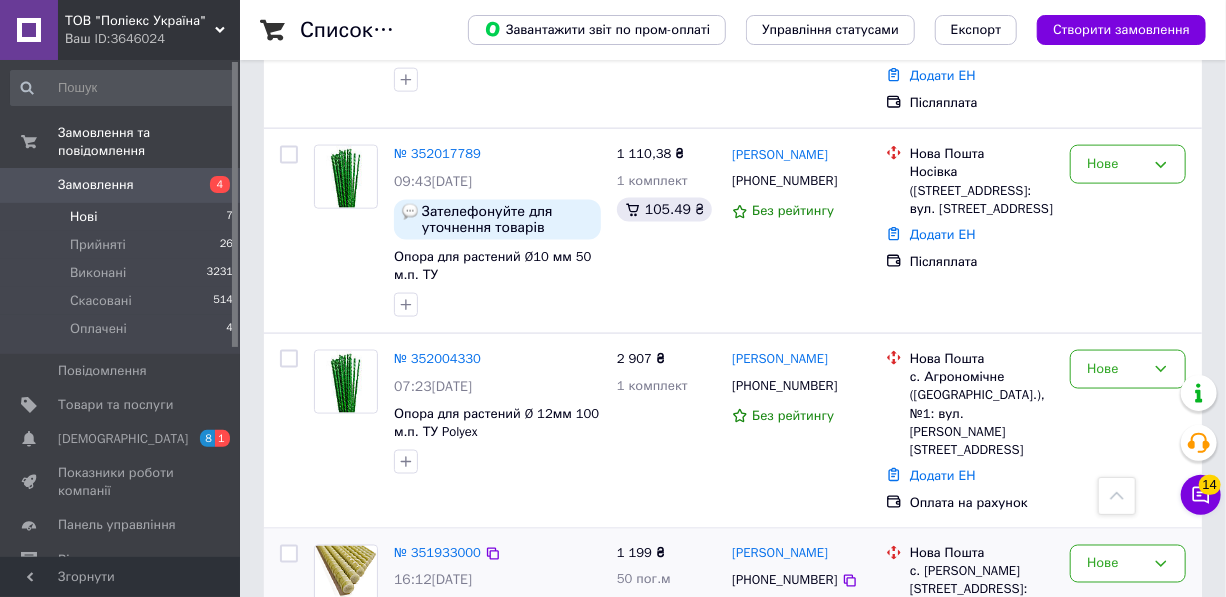 drag, startPoint x: 849, startPoint y: 444, endPoint x: 730, endPoint y: 443, distance: 119.0042 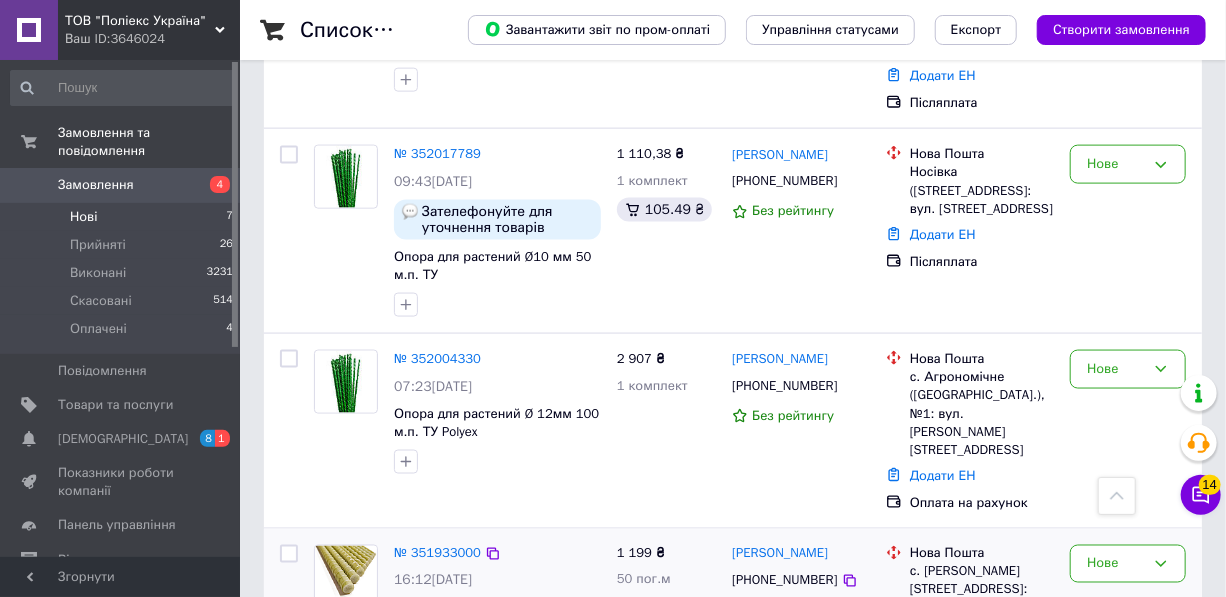click on "[PERSON_NAME] [PHONE_NUMBER] Без рейтингу" at bounding box center (801, 608) 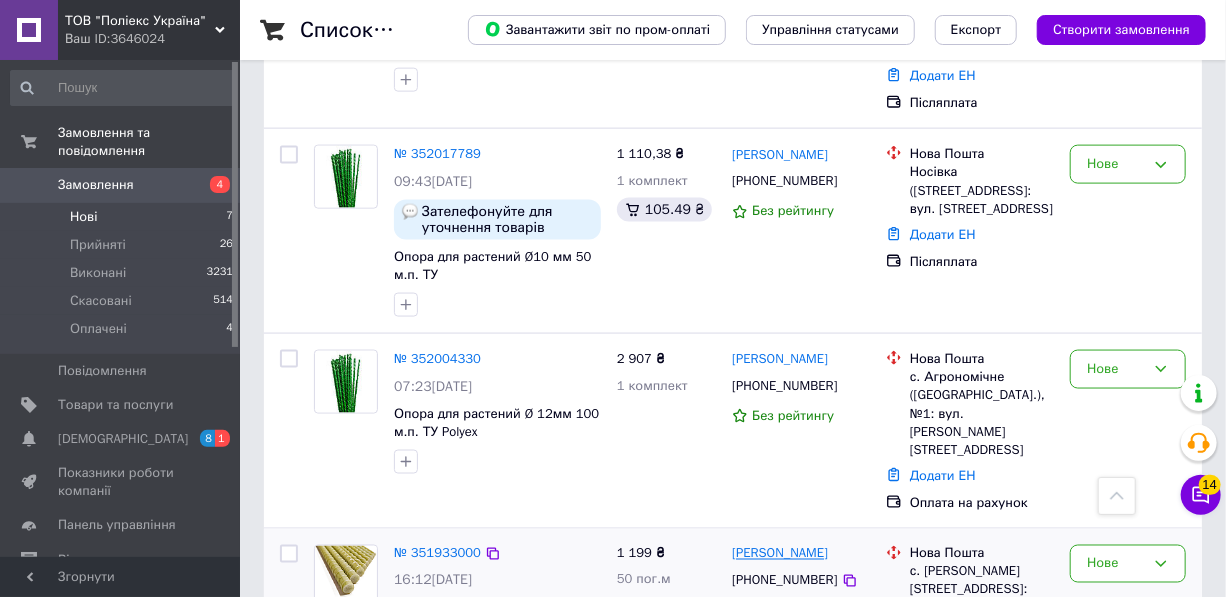 copy on "[PERSON_NAME]" 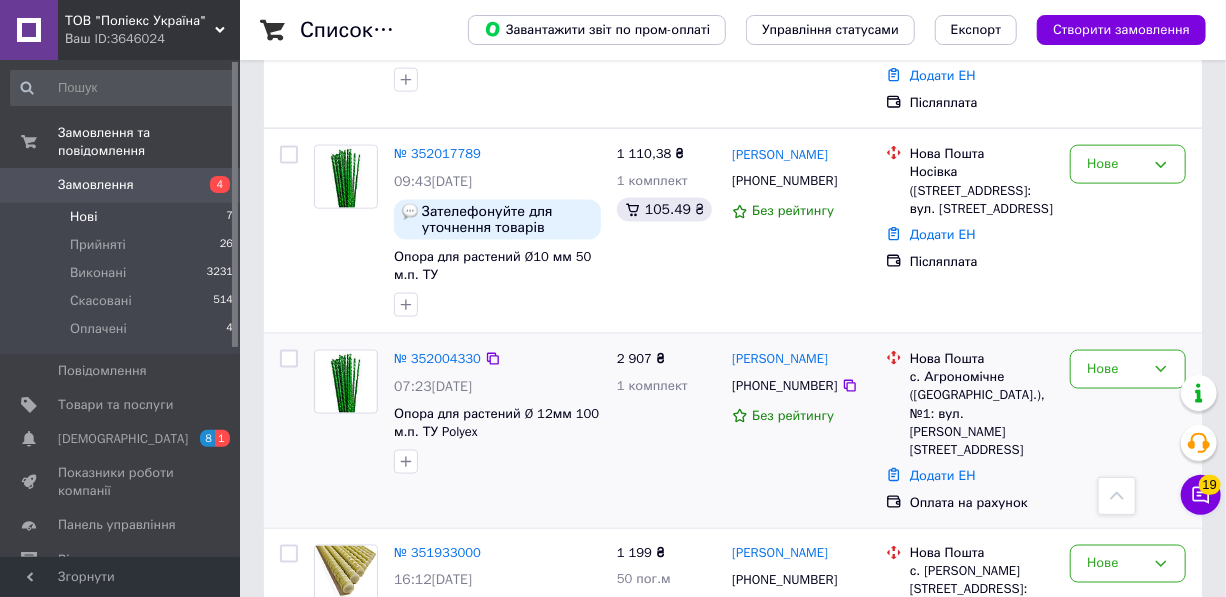 scroll, scrollTop: 508, scrollLeft: 0, axis: vertical 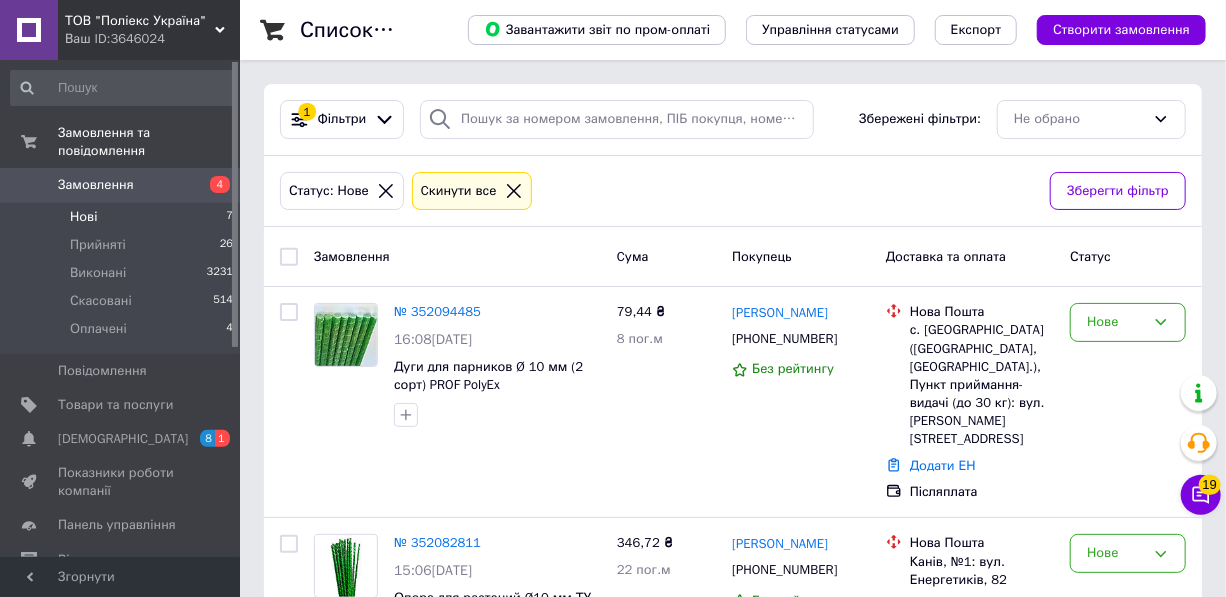 click 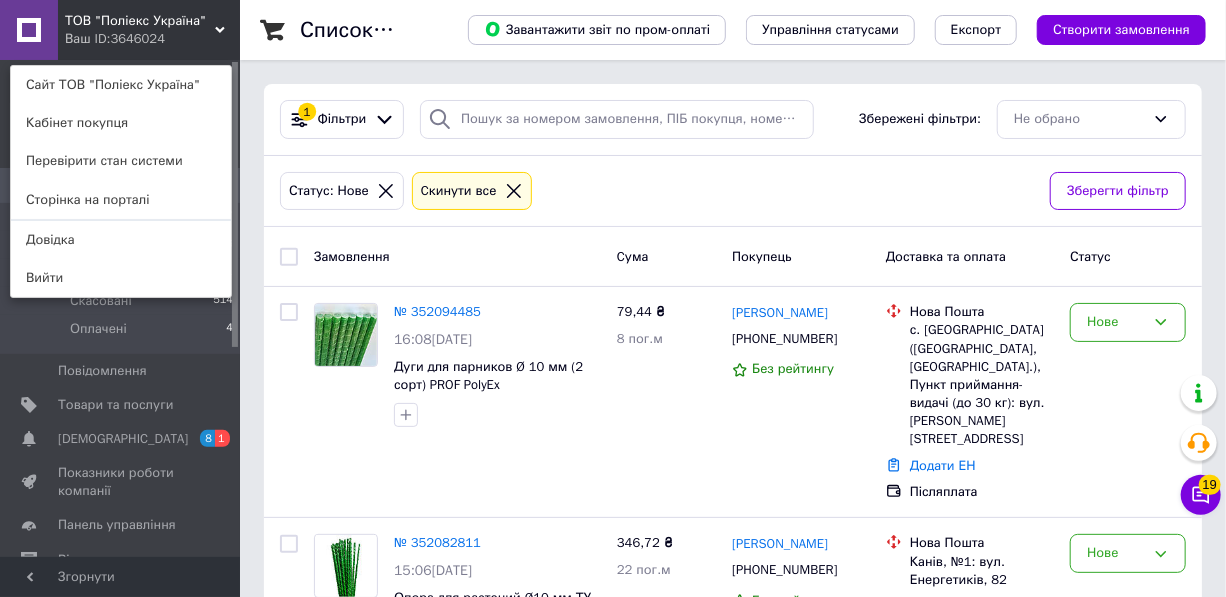 click 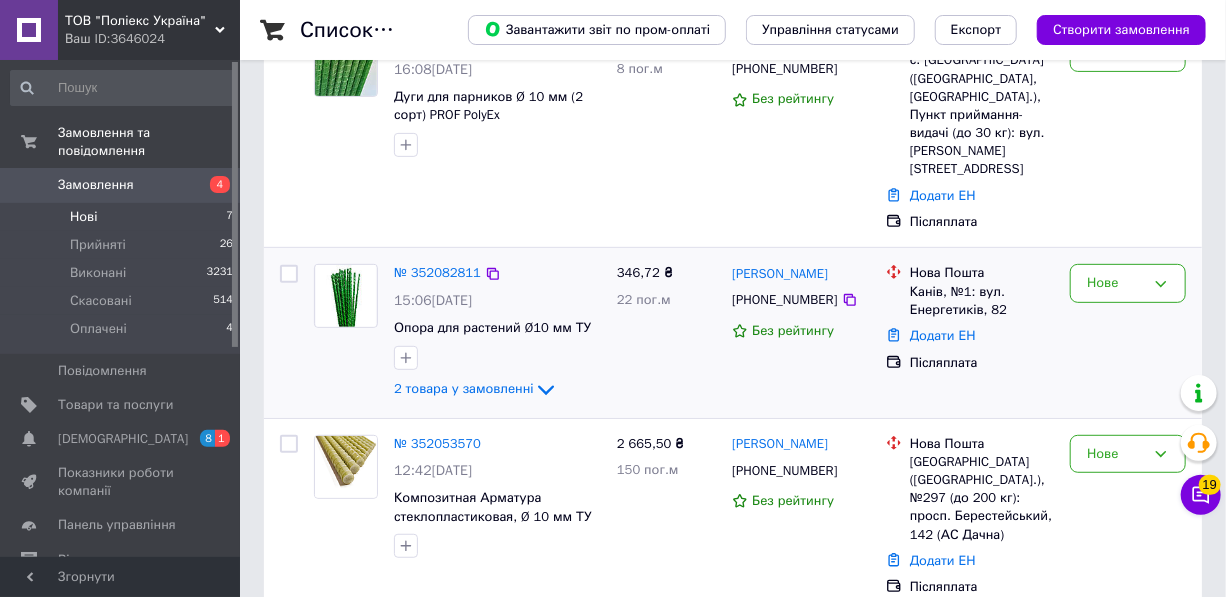 scroll, scrollTop: 272, scrollLeft: 0, axis: vertical 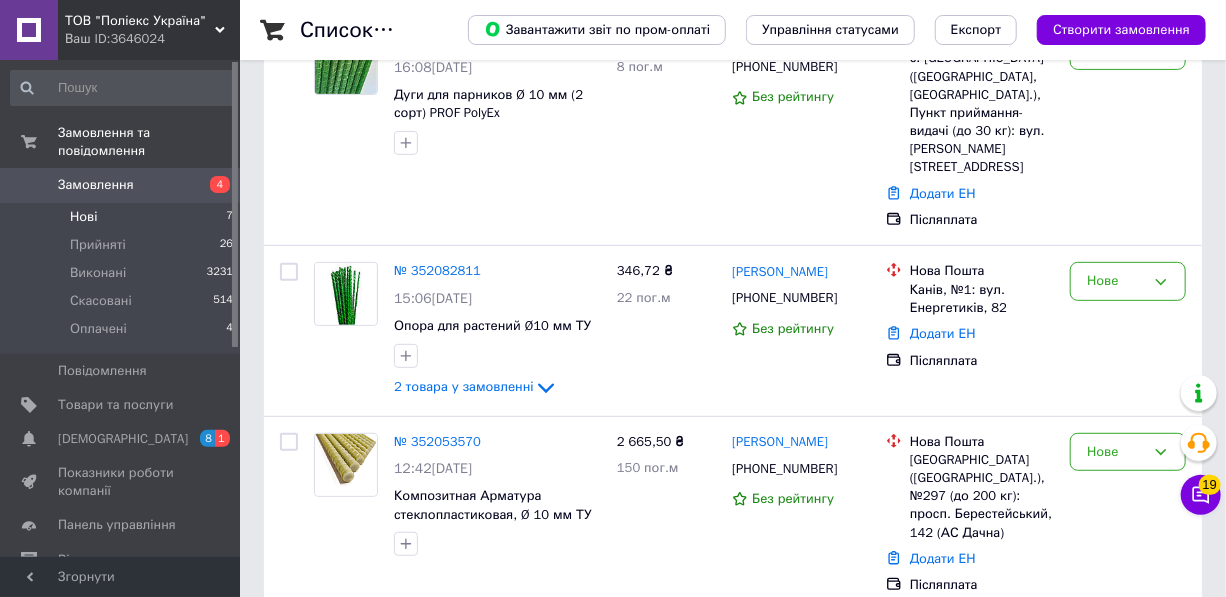 click 